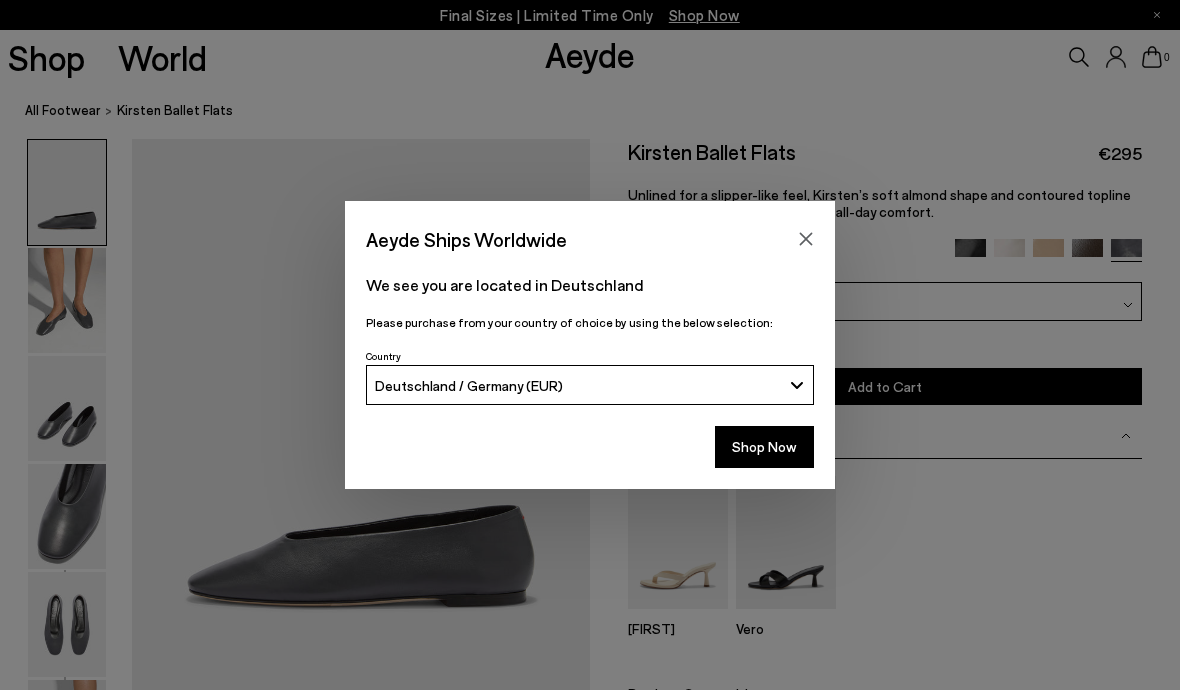 scroll, scrollTop: 0, scrollLeft: 0, axis: both 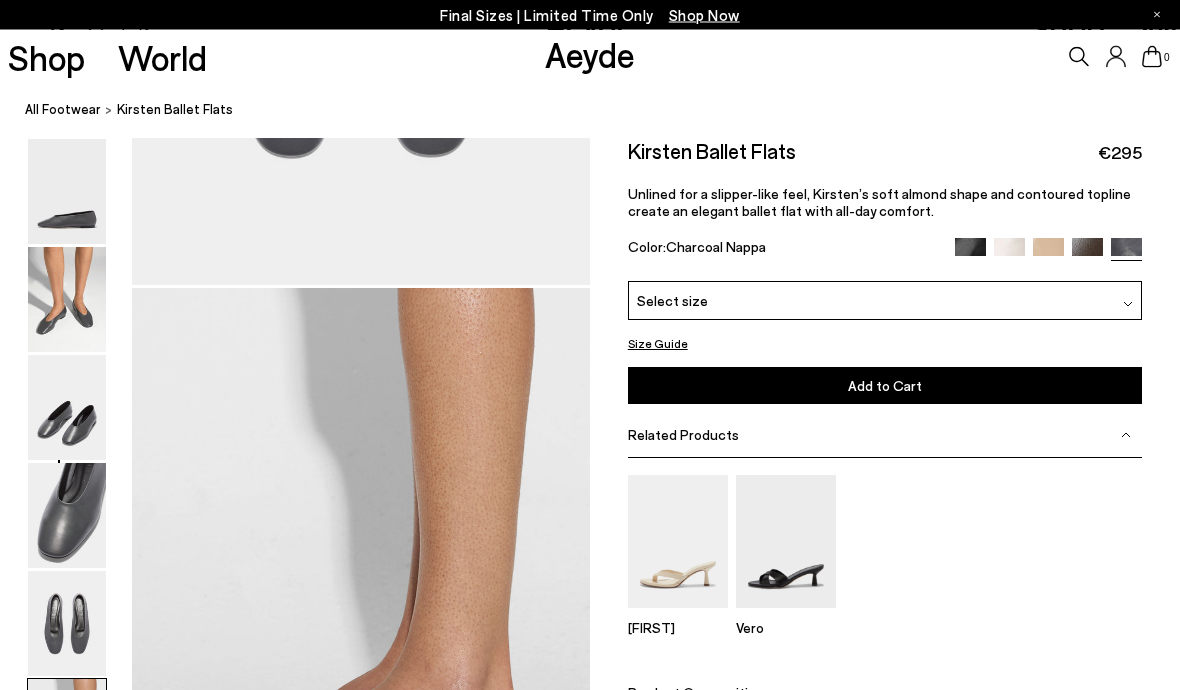 click at bounding box center [67, 408] 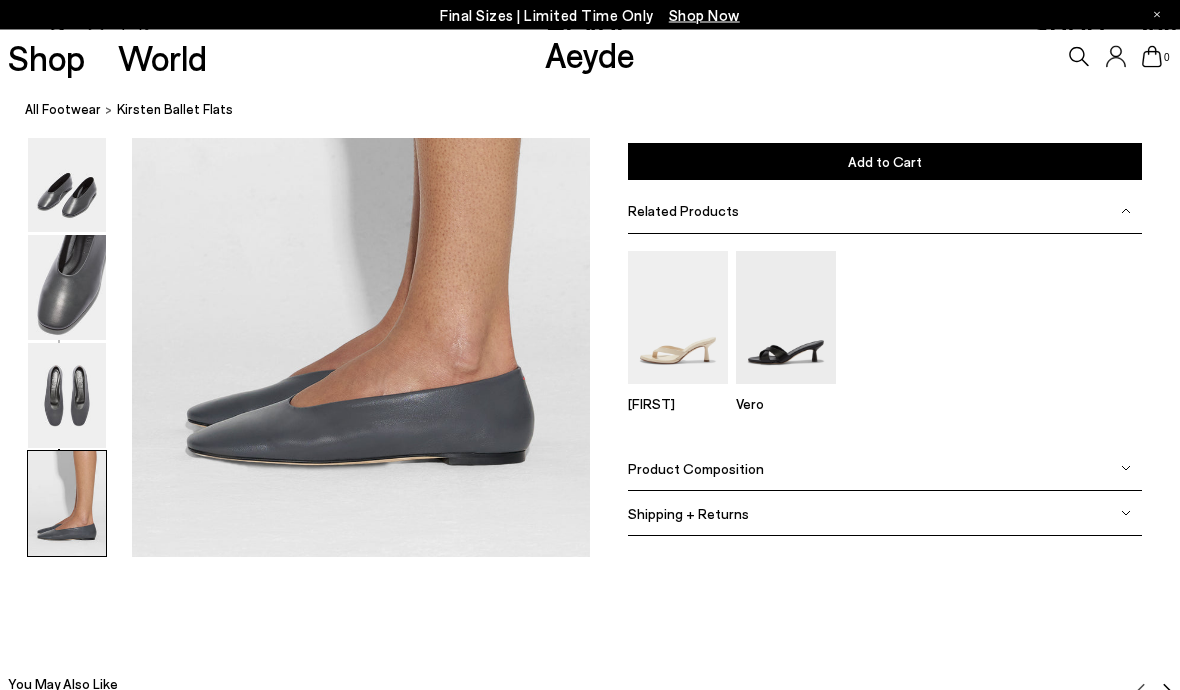 scroll, scrollTop: 3207, scrollLeft: 0, axis: vertical 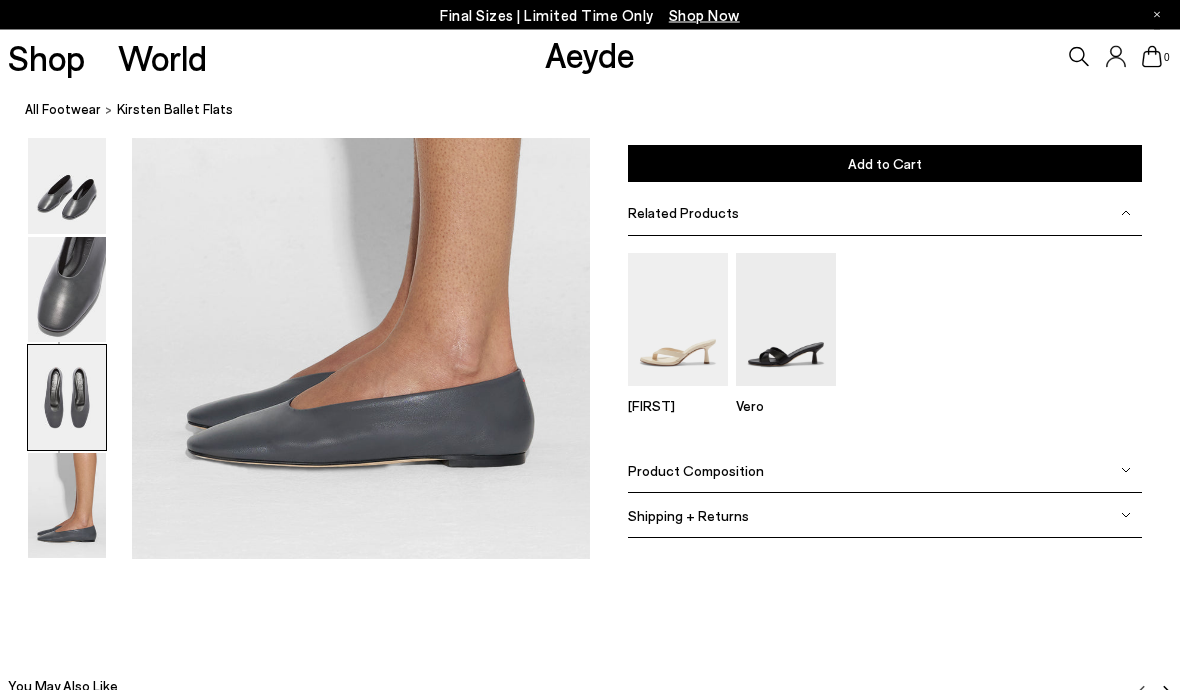 click on "Your item is added to cart.
View Cart
×
Final Sizes | Limited Time Only
Shop Now
Shop
World
Aeyde
0" at bounding box center [590, -2853] 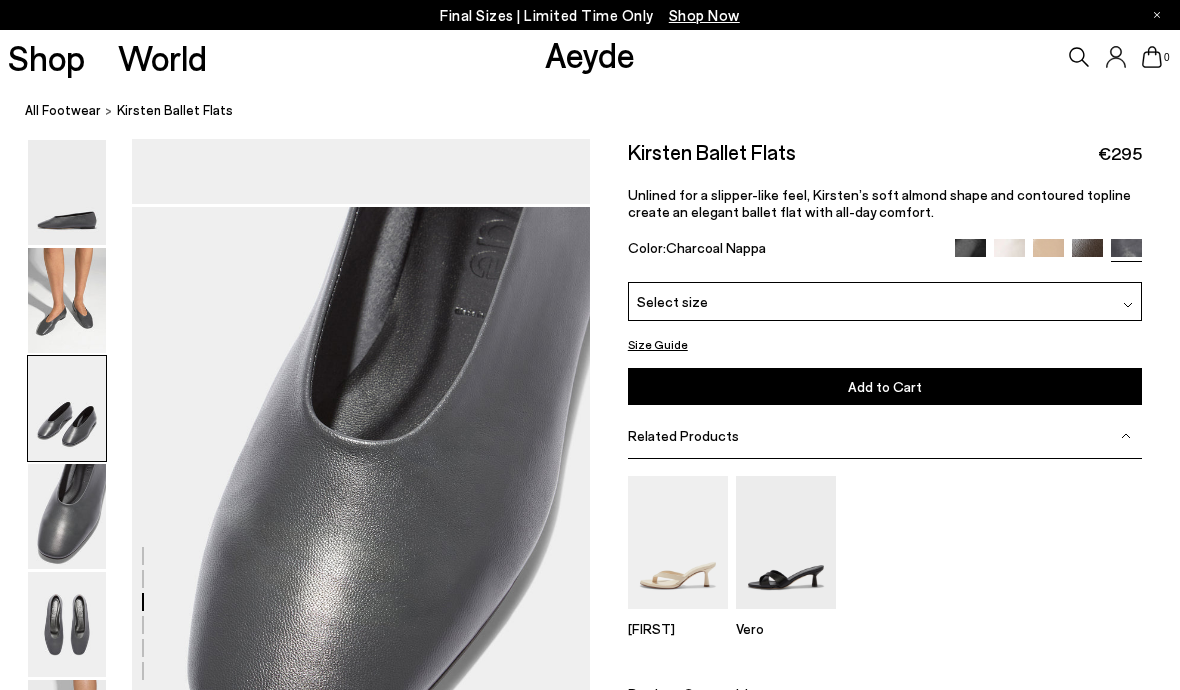 scroll, scrollTop: 1712, scrollLeft: 0, axis: vertical 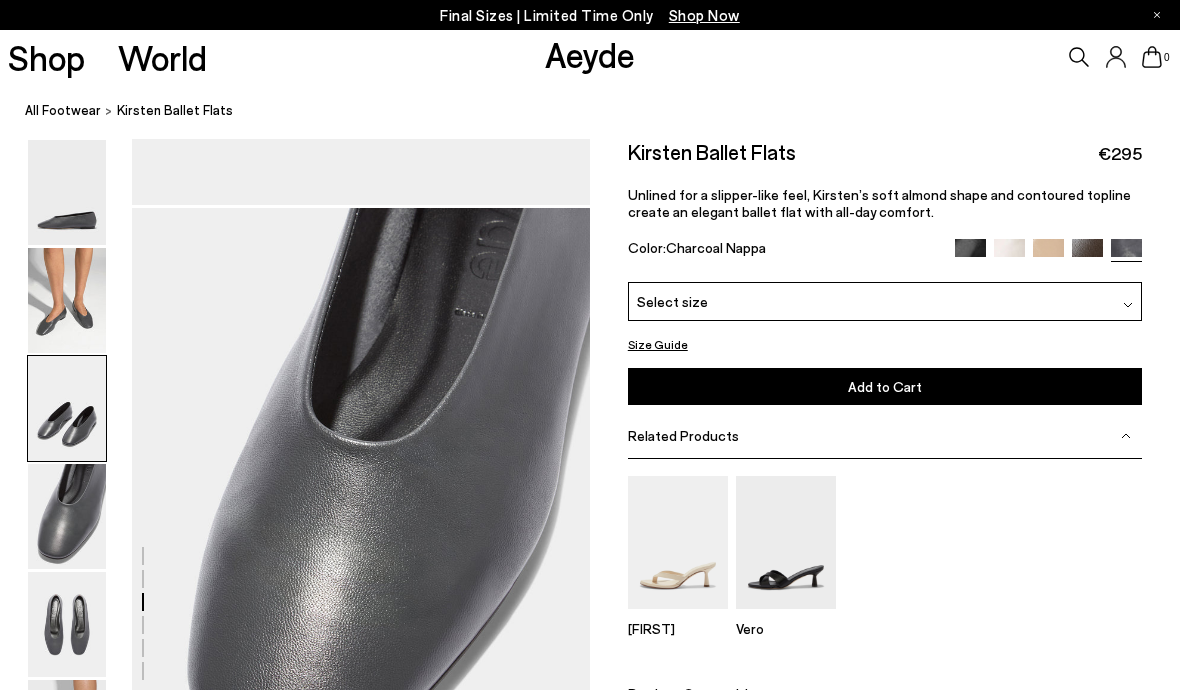 click at bounding box center (1087, 254) 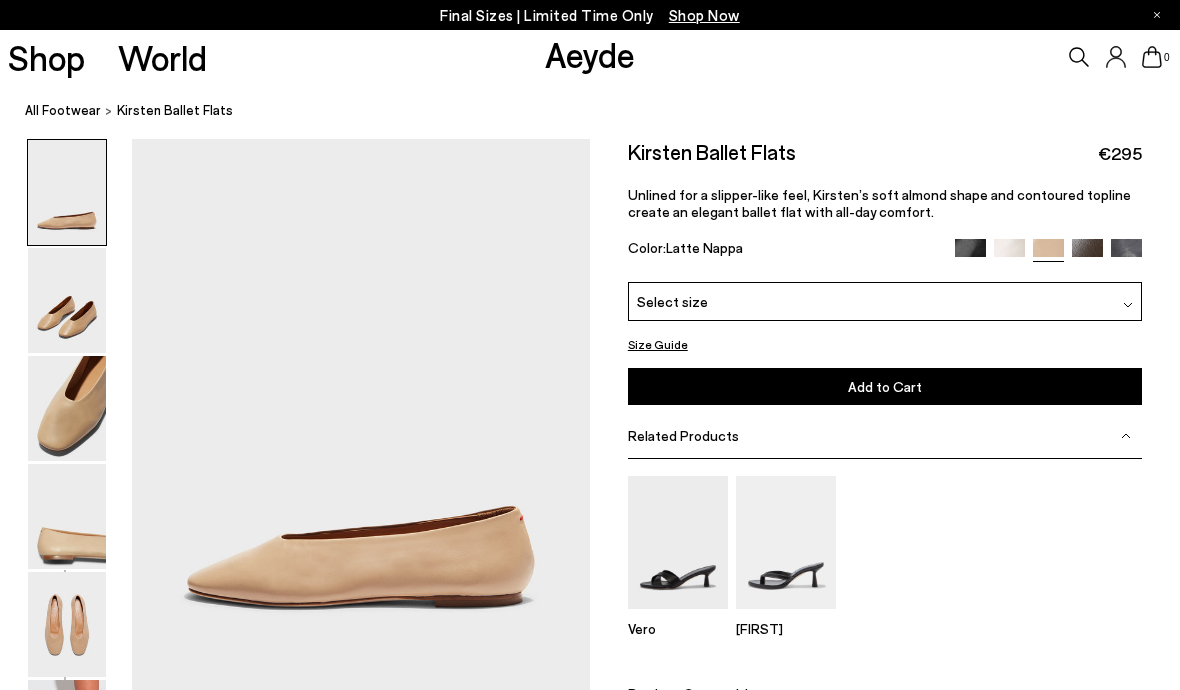 scroll, scrollTop: 0, scrollLeft: 0, axis: both 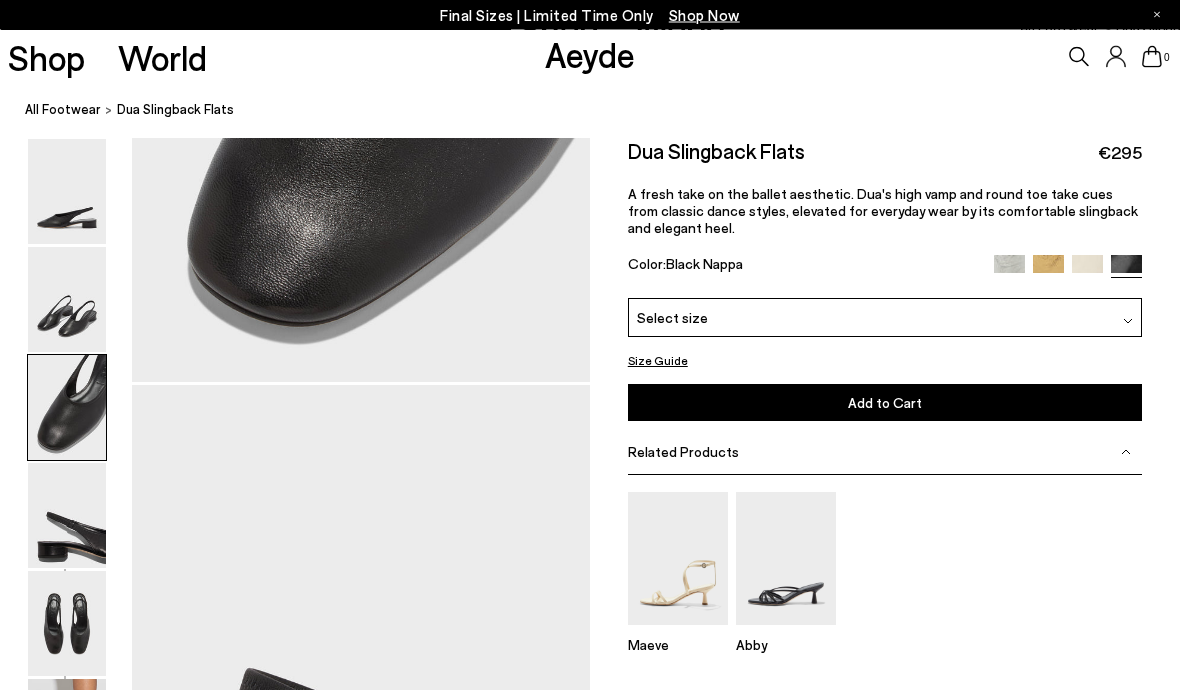 click at bounding box center (67, 732) 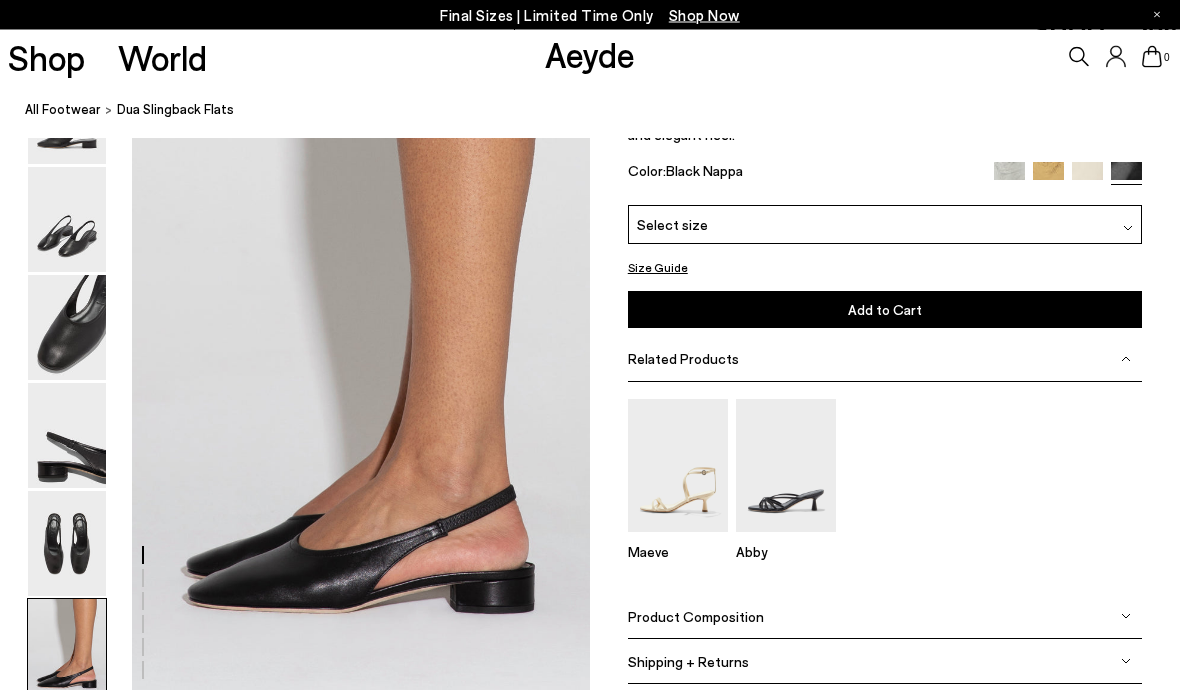 scroll, scrollTop: 3038, scrollLeft: 0, axis: vertical 